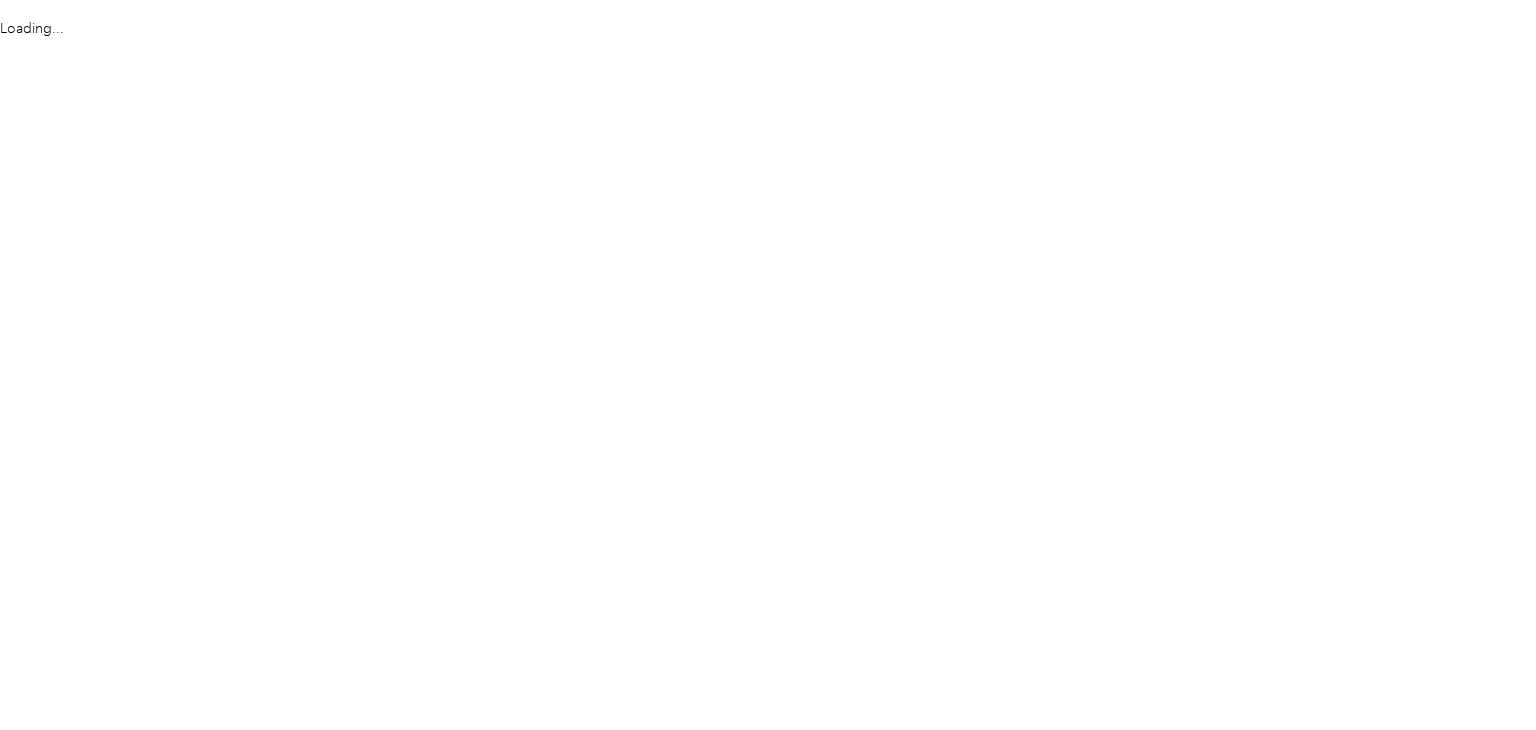 scroll, scrollTop: 0, scrollLeft: 0, axis: both 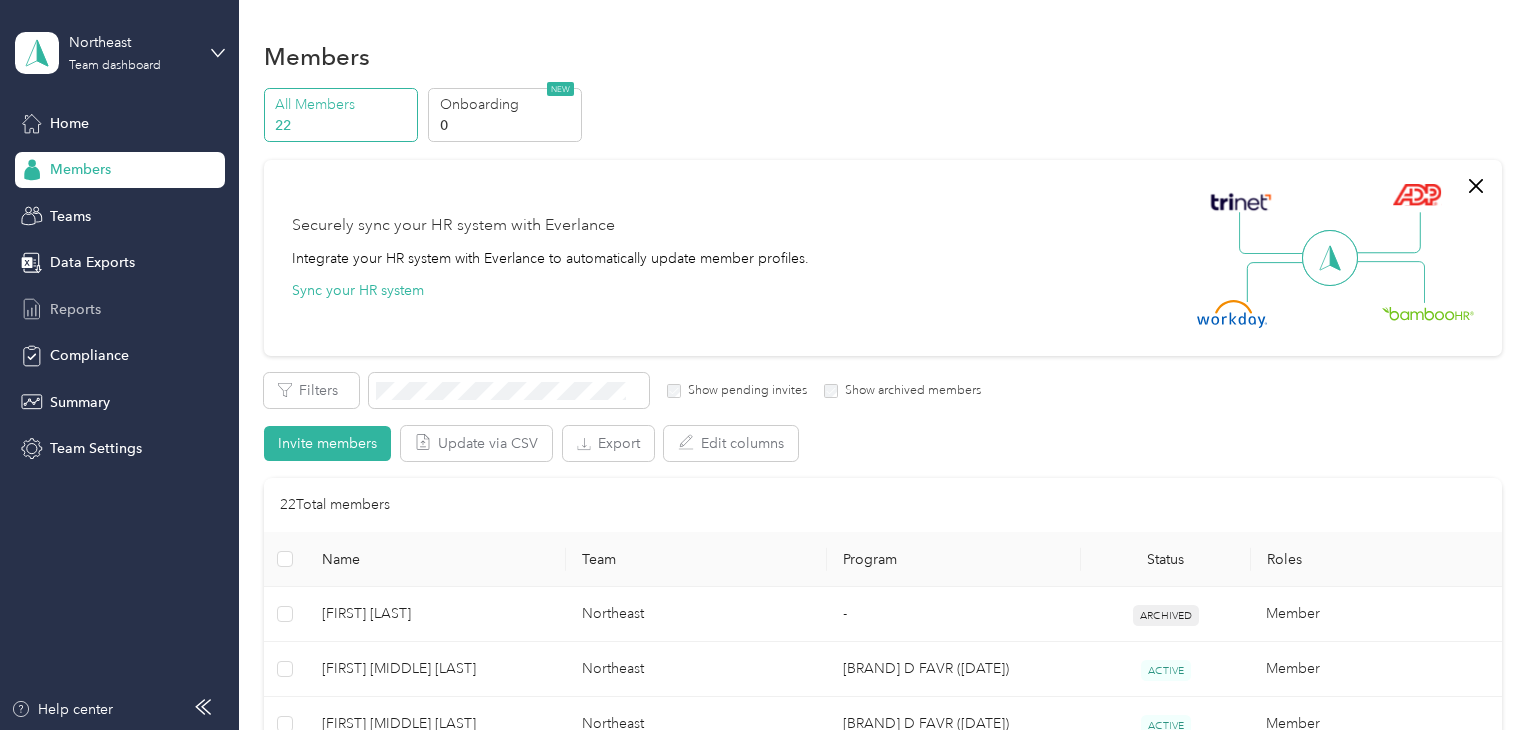 click on "Reports" at bounding box center [75, 309] 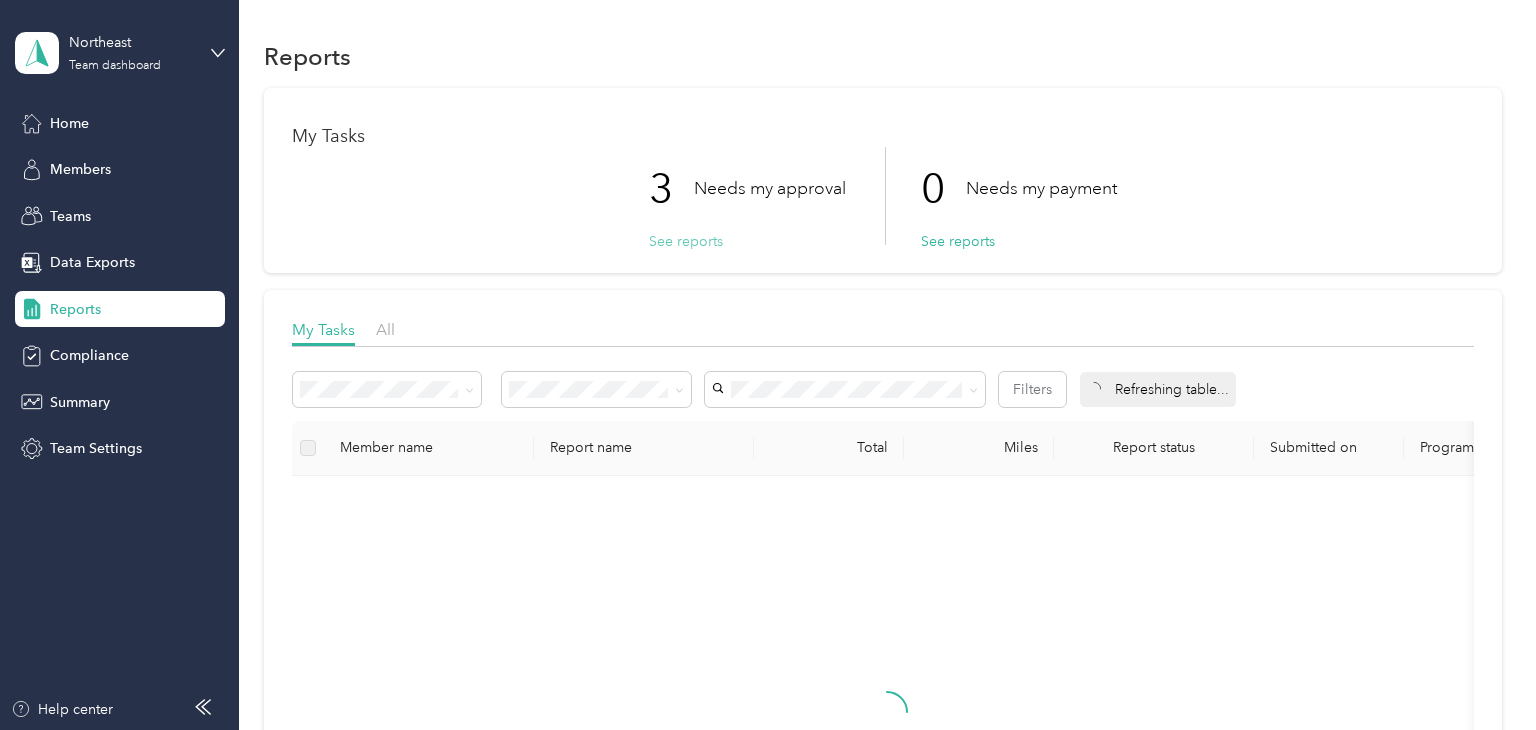 click on "See reports" at bounding box center [686, 241] 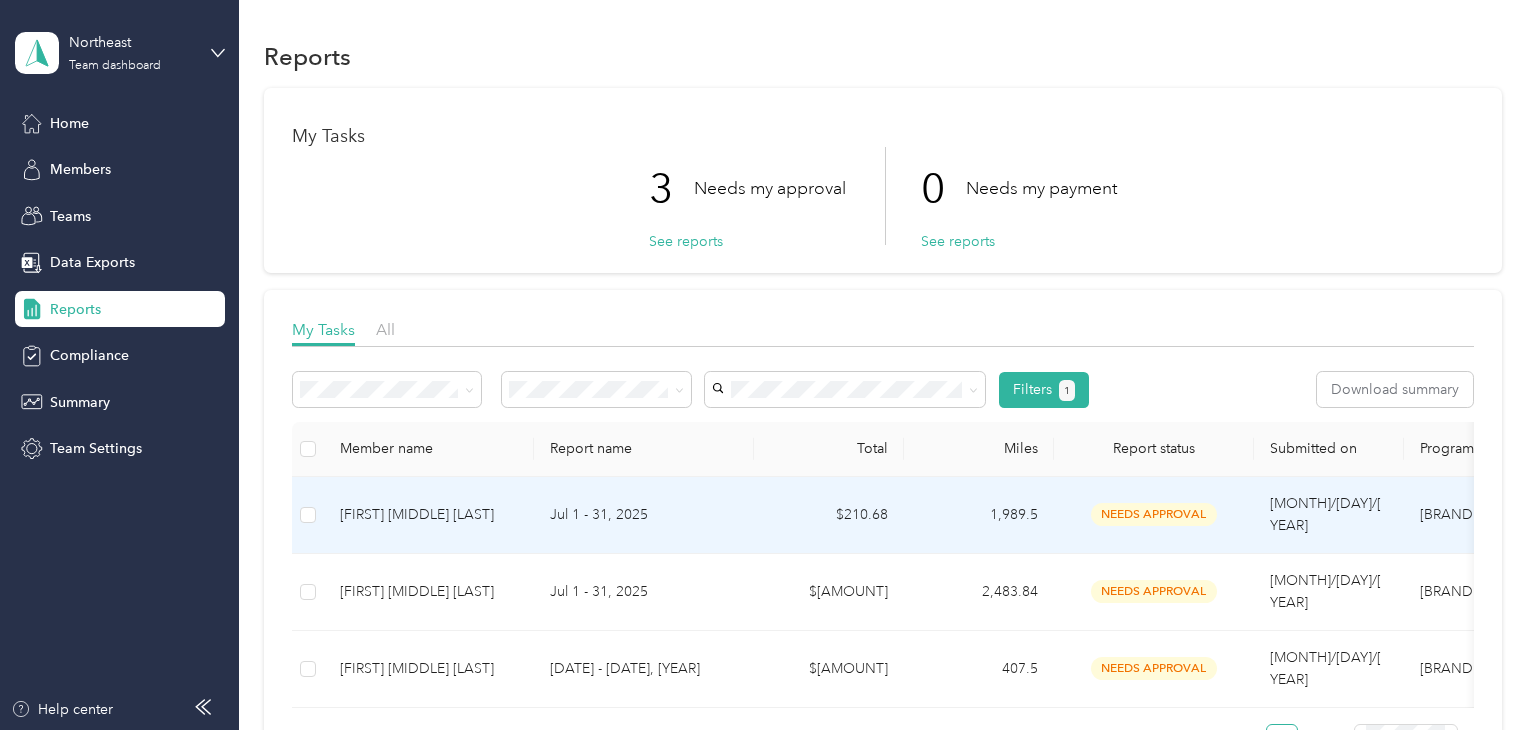click on "Jul 1 - 31, 2025" at bounding box center (644, 515) 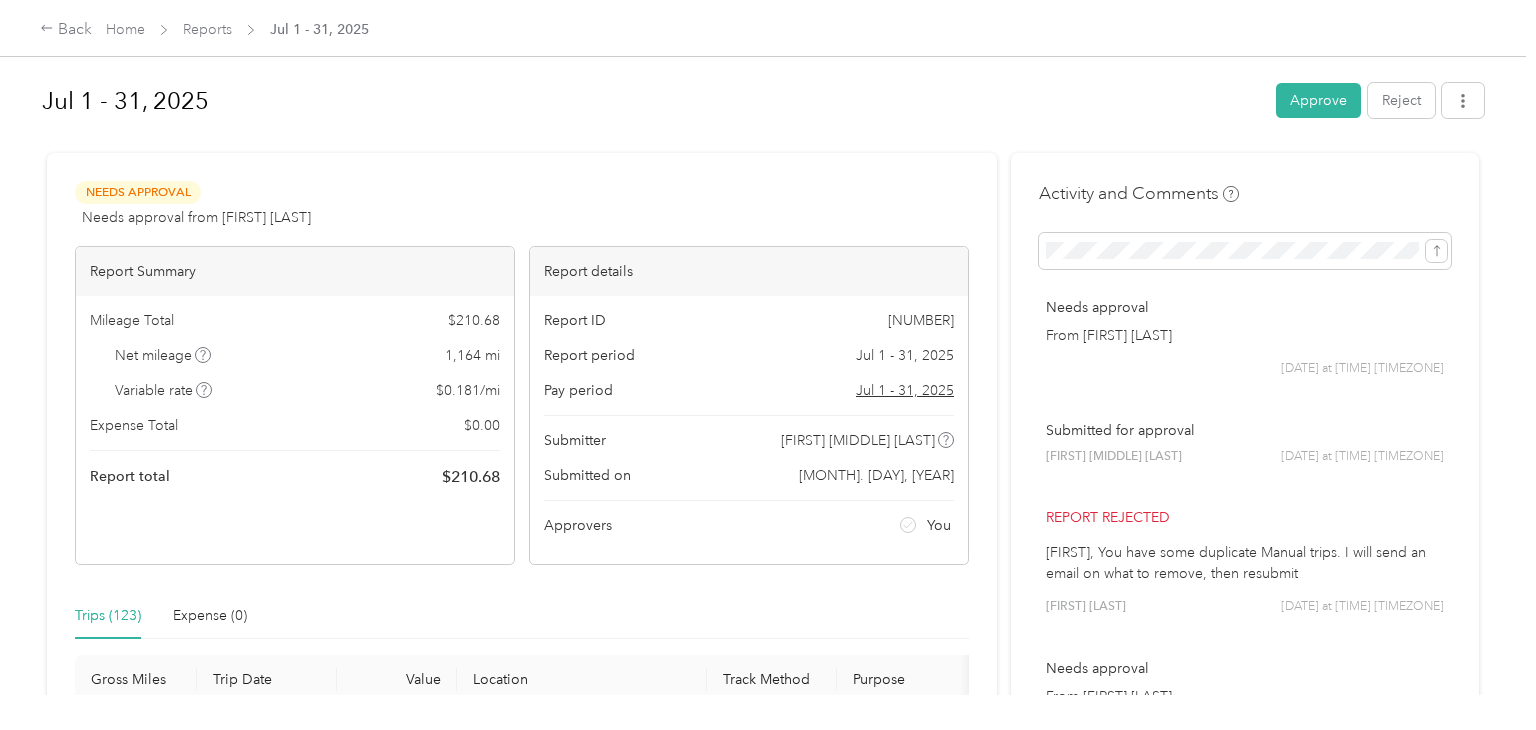 click on "Needs Approval Needs approval from [FIRST] [LAST] View  activity & comments Report Summary Mileage Total $ [AMOUNT] Net mileage   [NUMBER]   mi Variable rate   $ [AMOUNT] / mi Expense Total $ [AMOUNT] Report total $ [AMOUNT] Report details Report ID [ID] Report period [DATE] - [DATE], [DATE] Pay period [DATE] - [DATE], [DATE] Submitter [FIRST] [MIDDLE] [LAST] Submitted on [DATE] Approvers You Trips ([NUMBER]) Expense ([NUMBER]) Gross Miles Trip Date Value Location Track Method Purpose Notes Tags                   [NUMBER] [DATE] $[AMOUNT] [TIME] [COMPANY]-[NUMBER] [TIME] [NUMBER] [STREET] [CITY] [STATE] GPS [COMPANY] [COMPANY] - [NUMBER] [DATE] $[AMOUNT] [TIME] [COMPANY]-[NUMBER] [TIME] [COMPANY] GPS [COMPANY] [COMPANY] - [NUMBER] [DATE] $[AMOUNT] [TIME] [STREET], [CITY], [STATE] [POSTAL_CODE], [COUNTRY]  [TIME] [COMPANY]-[NUMBER] GPS [COMPANY] [COMPANY] - [NUMBER] [DATE] $[AMOUNT] [TIME] [STREET] [CITY] [STATE] [TIME] [STREET], [CITY], [STATE] [POSTAL_CODE], [COUNTRY] GPS [COMPANY] [COMPANY] - [NUMBER] [DATE] $[AMOUNT] [TIME] [TIME] GPS [COMPANY]" at bounding box center [522, 6580] 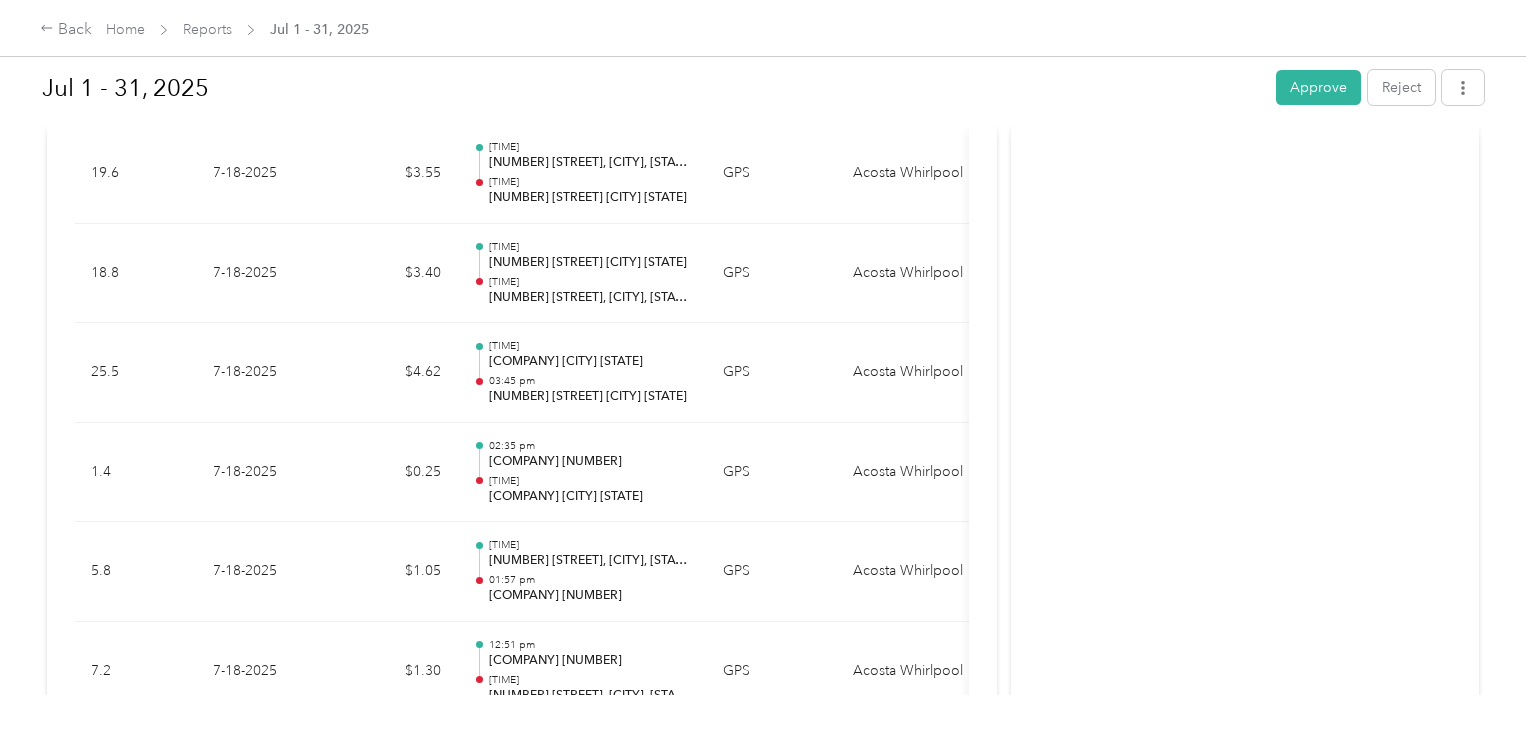 scroll, scrollTop: 6280, scrollLeft: 0, axis: vertical 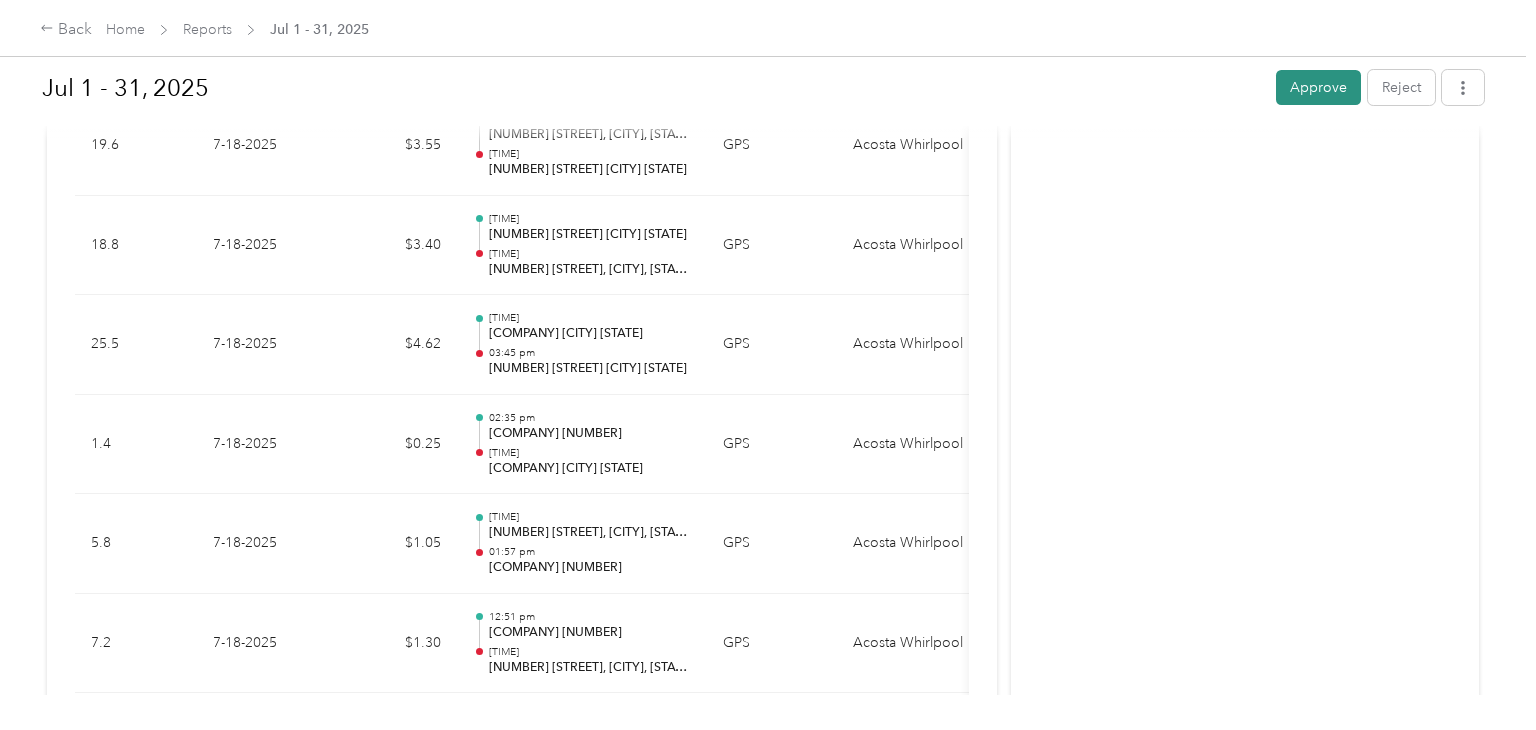 click on "Approve" at bounding box center [1318, 87] 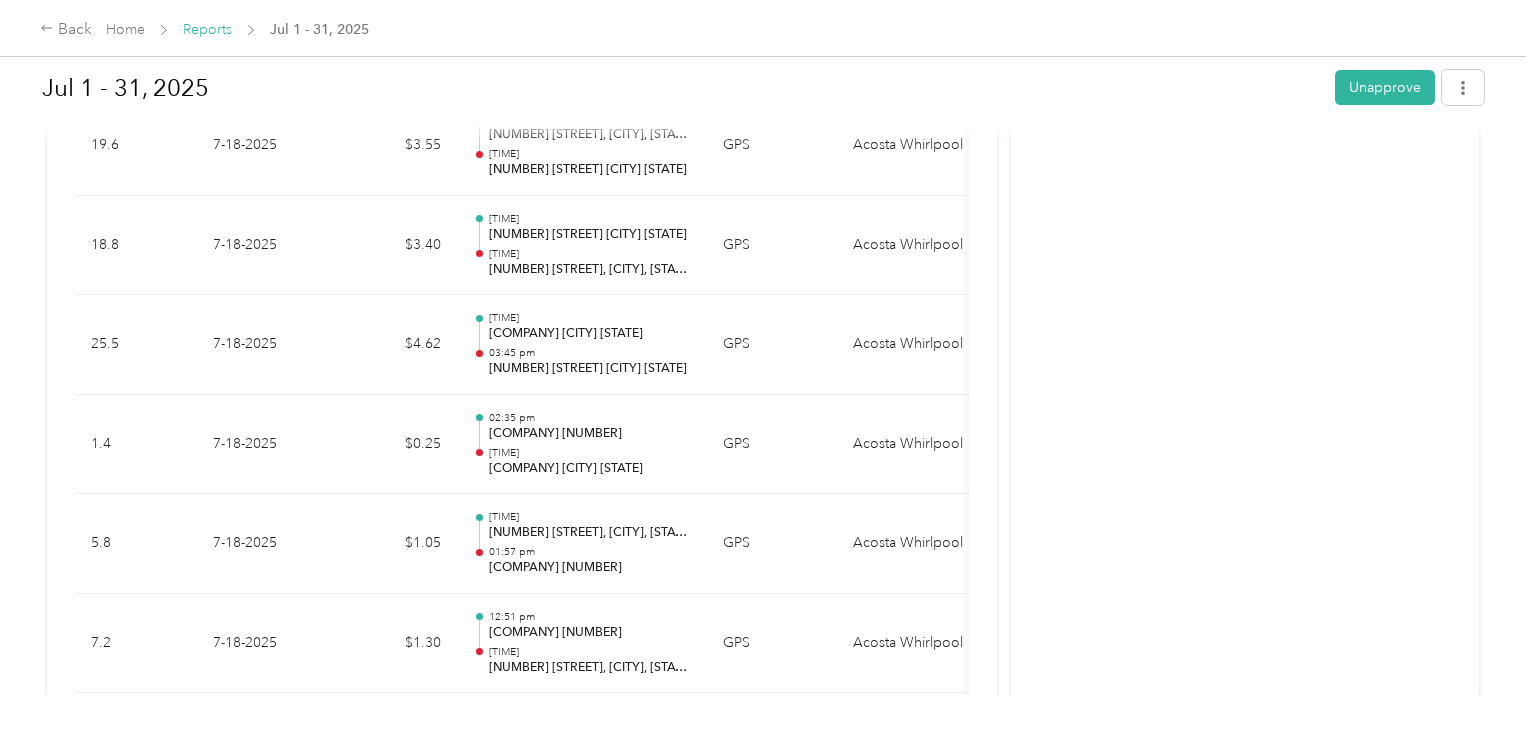 click on "Reports" at bounding box center (207, 29) 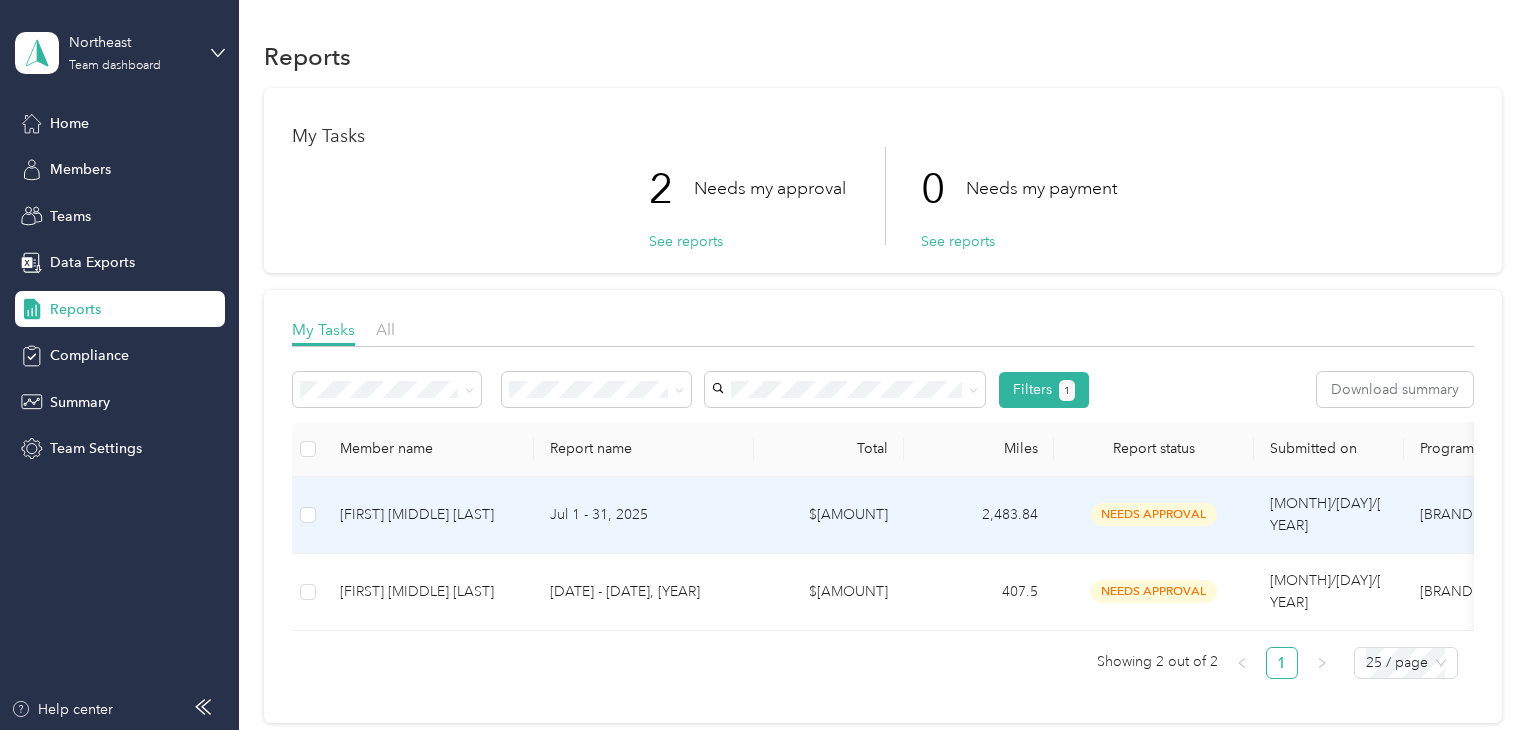 click on "Jul 1 - 31, 2025" at bounding box center (644, 515) 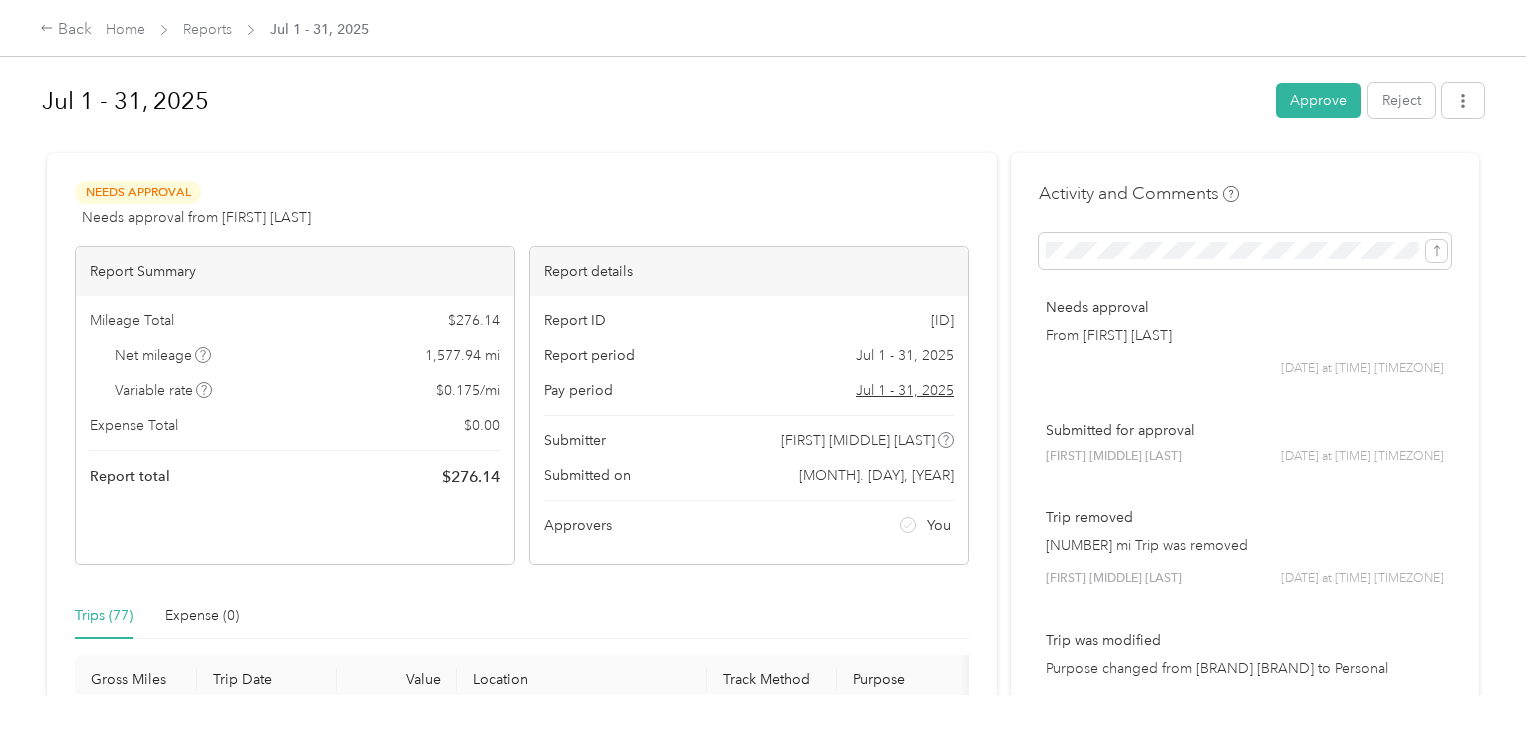 click on "Needs Approval Needs approval from [FIRST] [LAST] View  activity & comments" at bounding box center (522, 205) 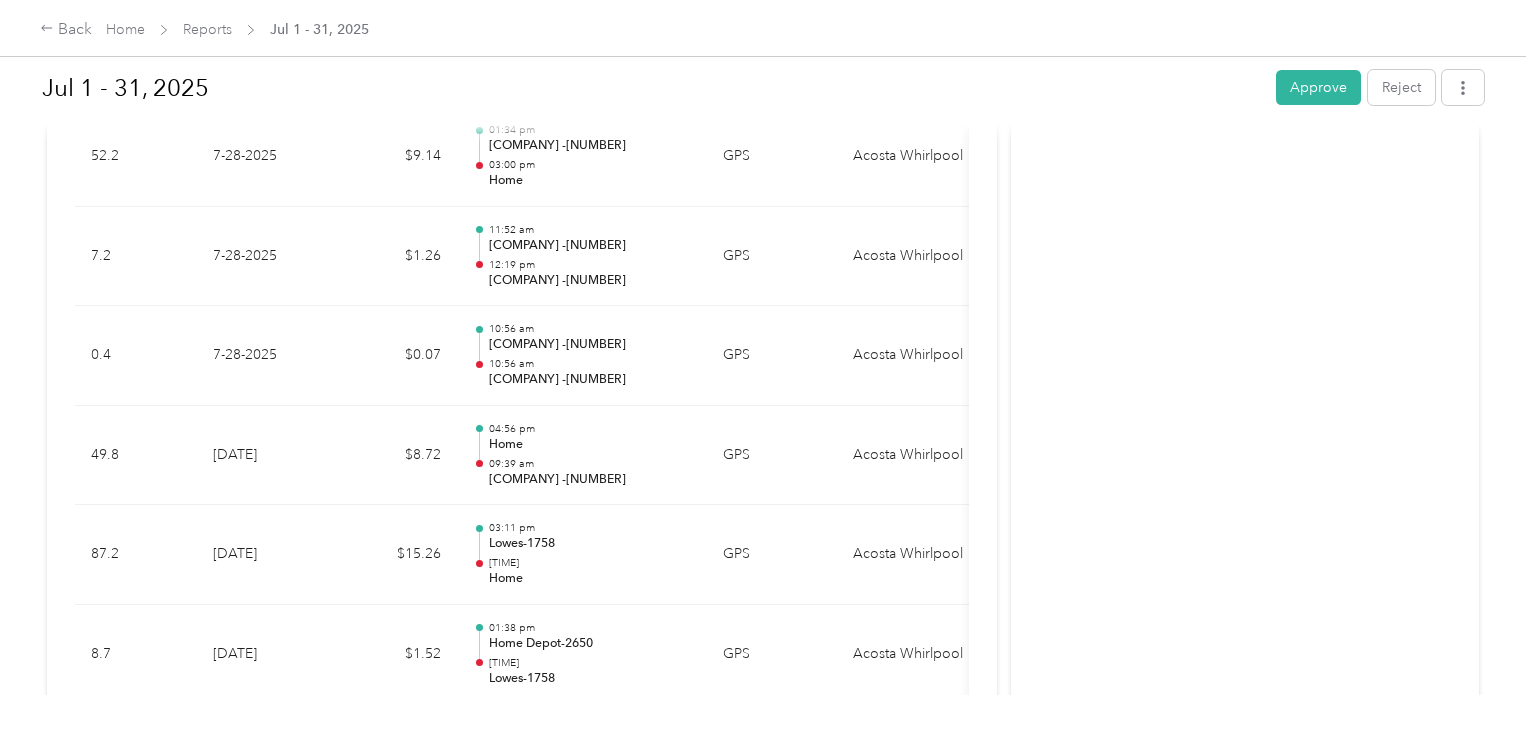 scroll, scrollTop: 1720, scrollLeft: 0, axis: vertical 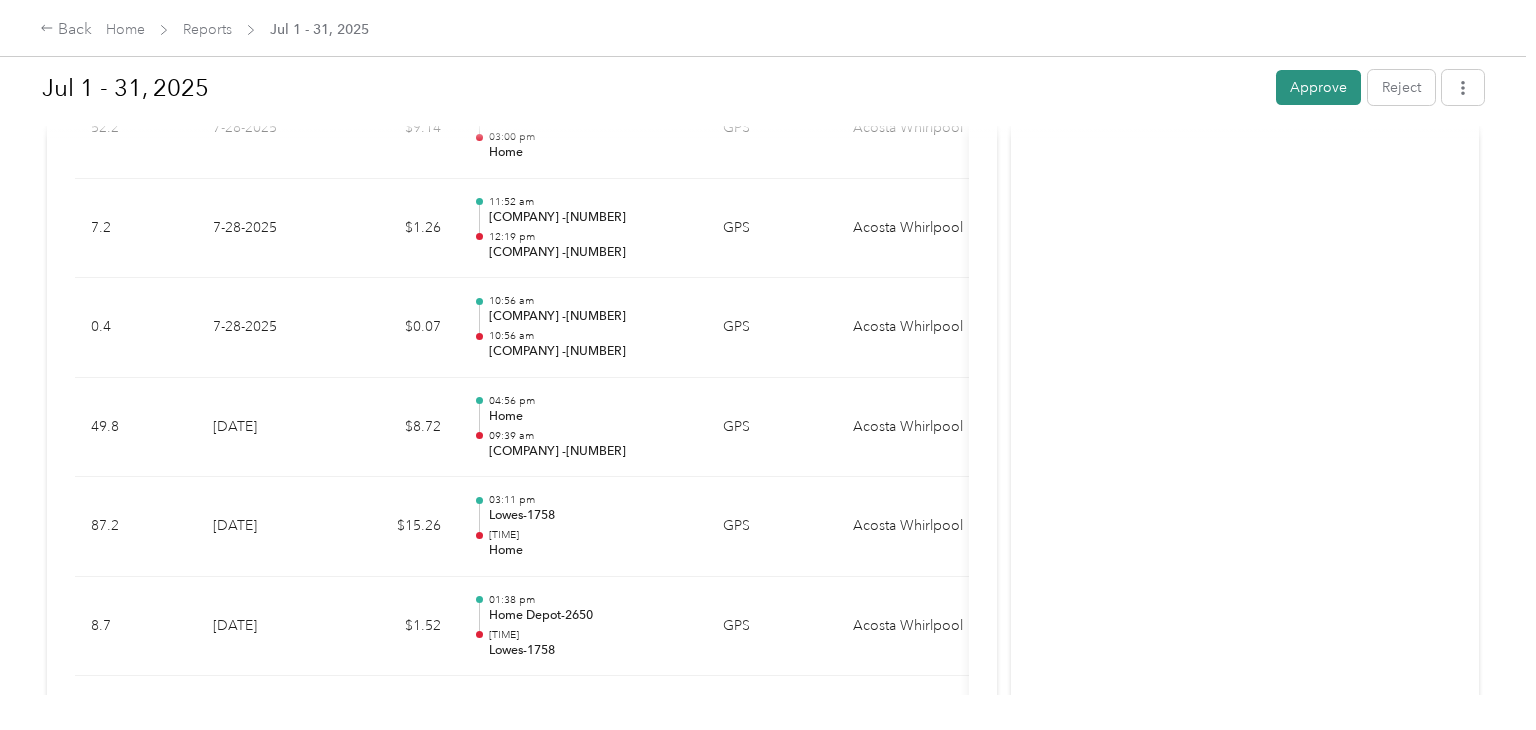 click on "Approve" at bounding box center (1318, 87) 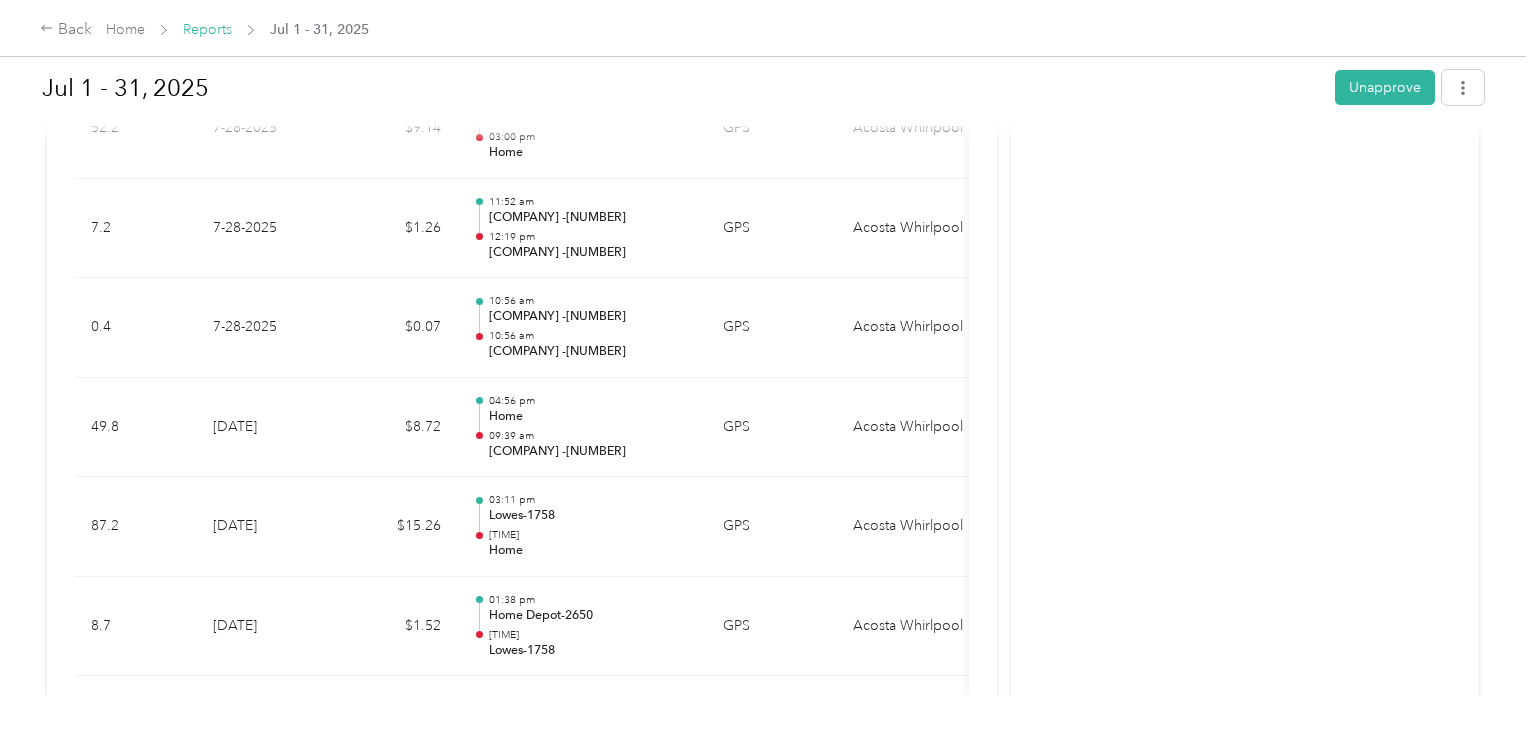click on "Reports" at bounding box center [207, 29] 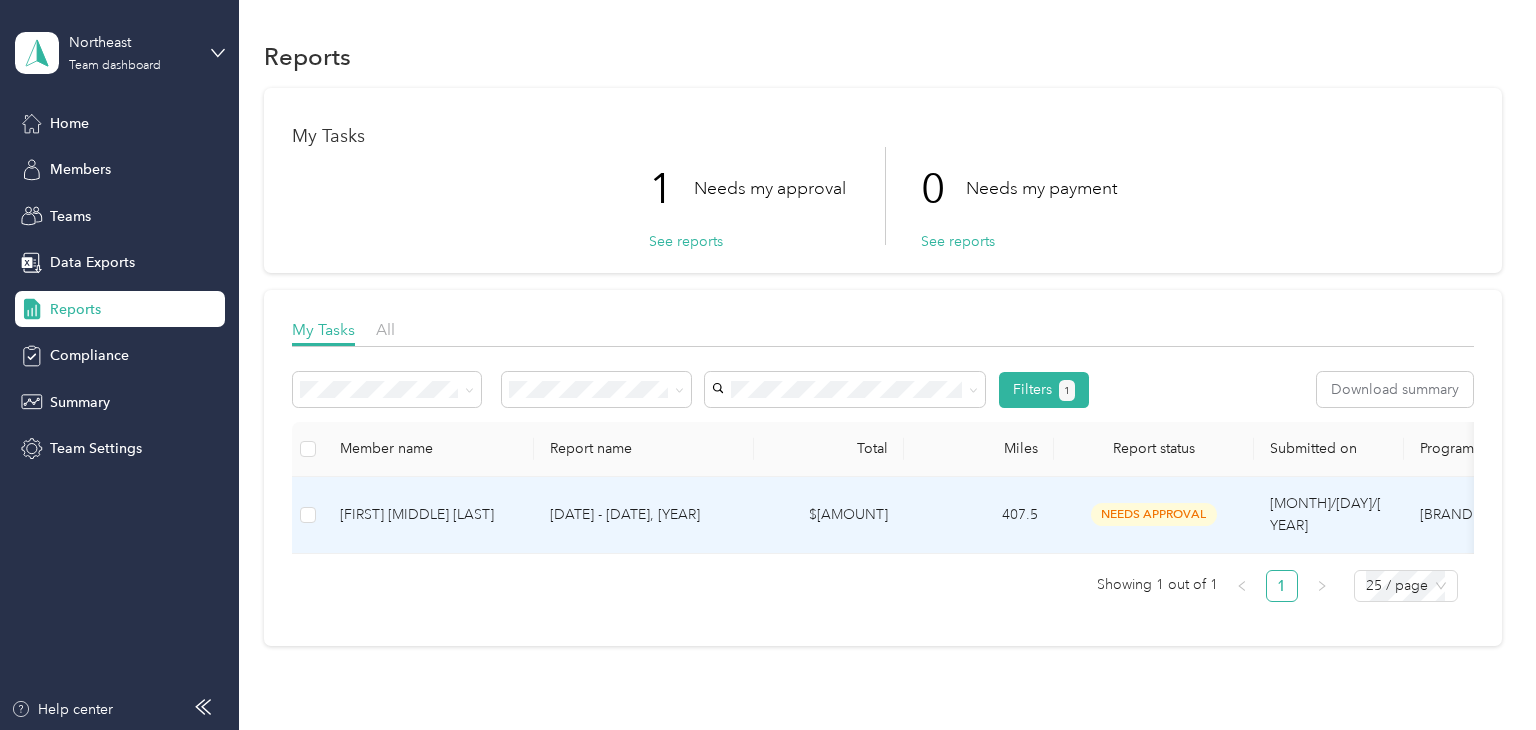 click on "$[AMOUNT]" at bounding box center (829, 515) 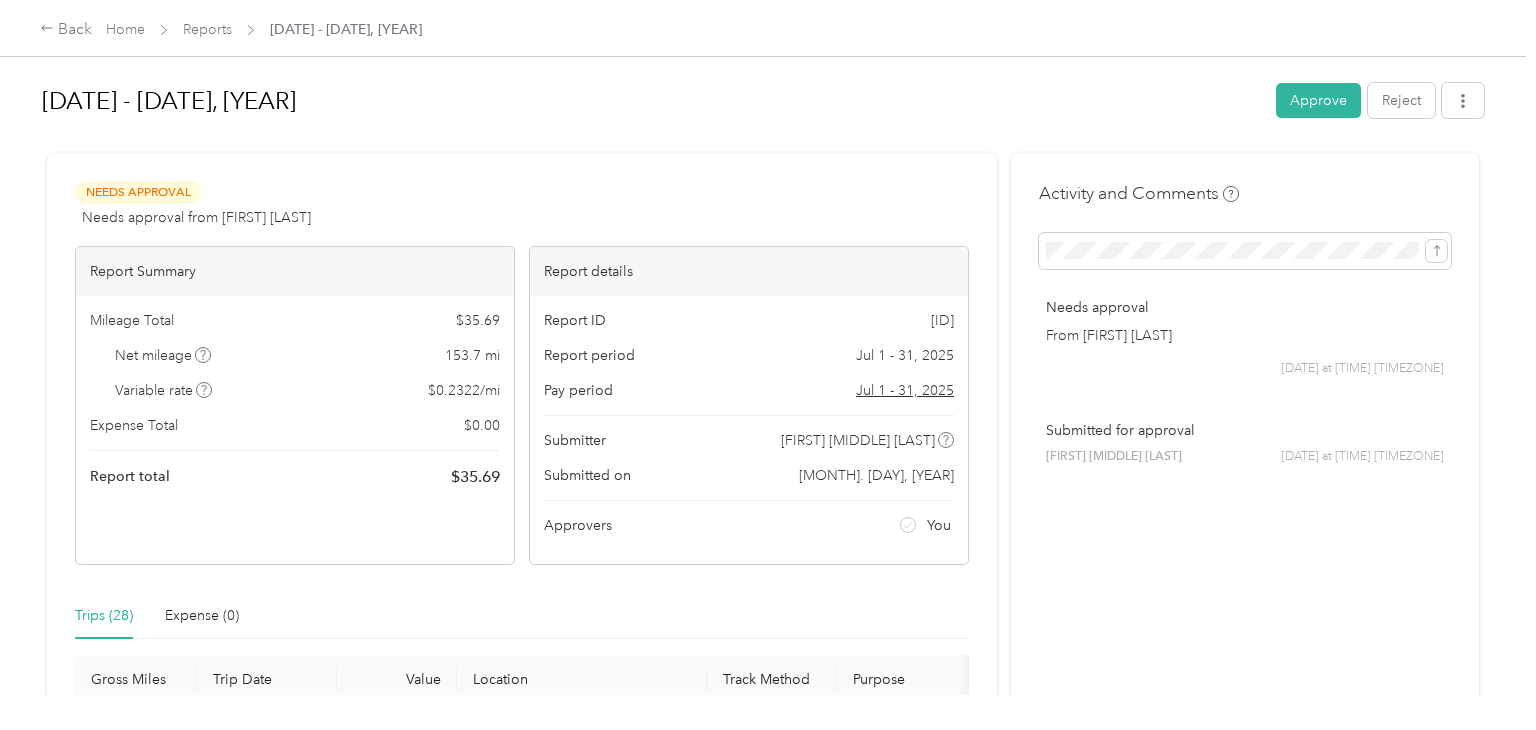 click on "Needs Approval Needs approval from [FIRST] [LAST] View  activity & comments Report Summary Mileage Total $ [AMOUNT] Net mileage   [NUMBER]   mi Variable rate   $ [AMOUNT] / mi Expense Total $ [AMOUNT] Report total $ [AMOUNT] Report details Report ID [ID] Report period [DATE] - [DATE], [DATE] Pay period [DATE] - [DATE], [DATE] Submitter [FIRST] [MIDDLE] [LAST] Submitted on [DATE] Approvers You Trips ([NUMBER]) Expense ([NUMBER]) Gross Miles Trip Date Value Location Track Method Purpose Notes Tags                   [NUMBER] [DATE] $[AMOUNT] [TIME] [COMPANY]-[NUMBER] [TIME] [COMPANY] GPS [COMPANY] [COMPANY] - [NUMBER] [DATE] $[AMOUNT] [TIME] [COMPANY]-[NUMBER] [TIME] [COMPANY] GPS [COMPANY] [COMPANY] - [NUMBER] [DATE] $[AMOUNT] [TIME] [COMPANY] [TIME] [COMPANY]-[NUMBER] GPS [COMPANY] [COMPANY] - [NUMBER] [DATE] $[AMOUNT] [TIME] [COMPANY]-[NUMBER] [TIME] [COMPANY] GPS [COMPANY] [COMPANY] - [NUMBER] [DATE] $[AMOUNT] [TIME] [COMPANY] [TIME] [COMPANY]-[NUMBER] GPS [COMPANY] [COMPANY] - [NUMBER] [DATE] $[AMOUNT] [TIME] [COMPANY] [TIME] [COMPANY]-[NUMBER]" at bounding box center [522, 1854] 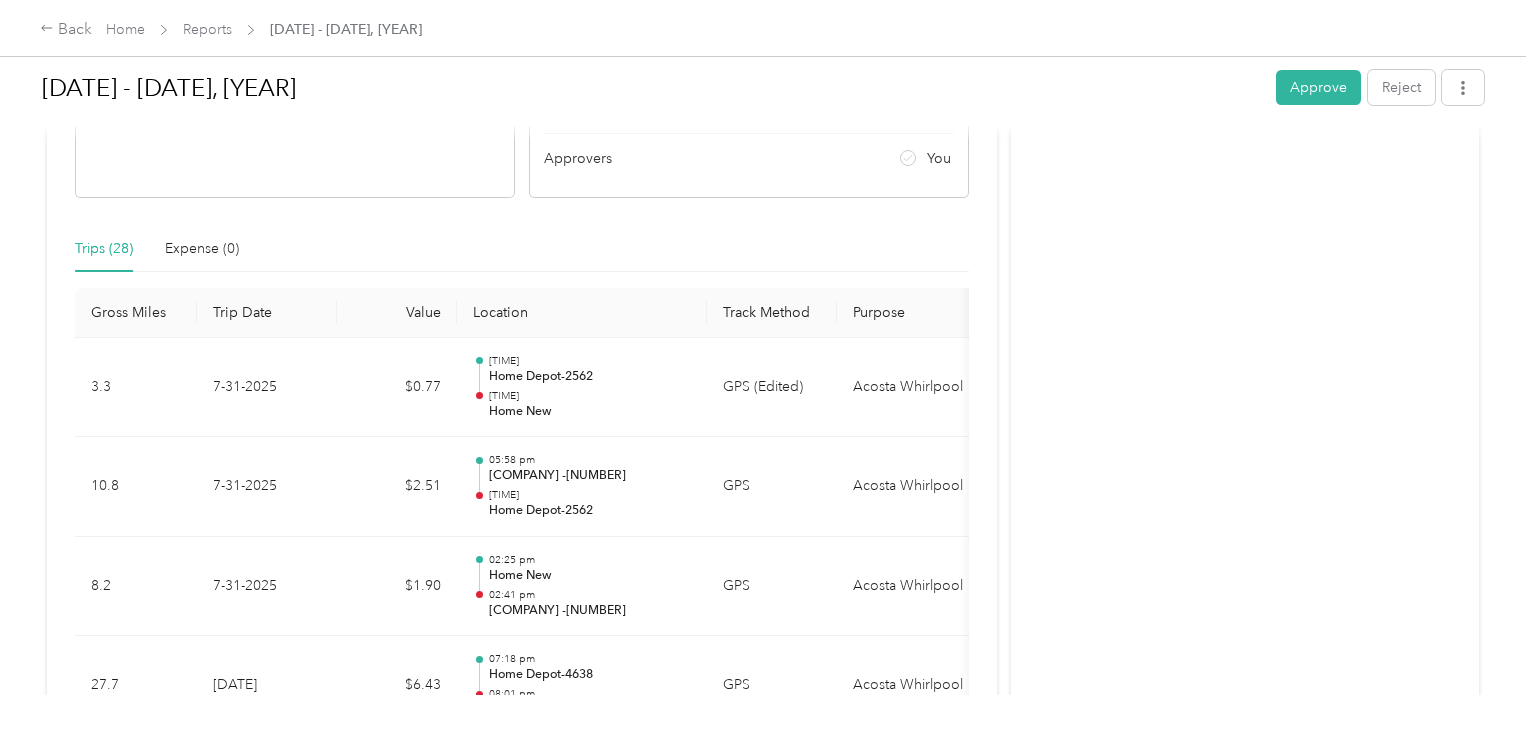 scroll, scrollTop: 363, scrollLeft: 0, axis: vertical 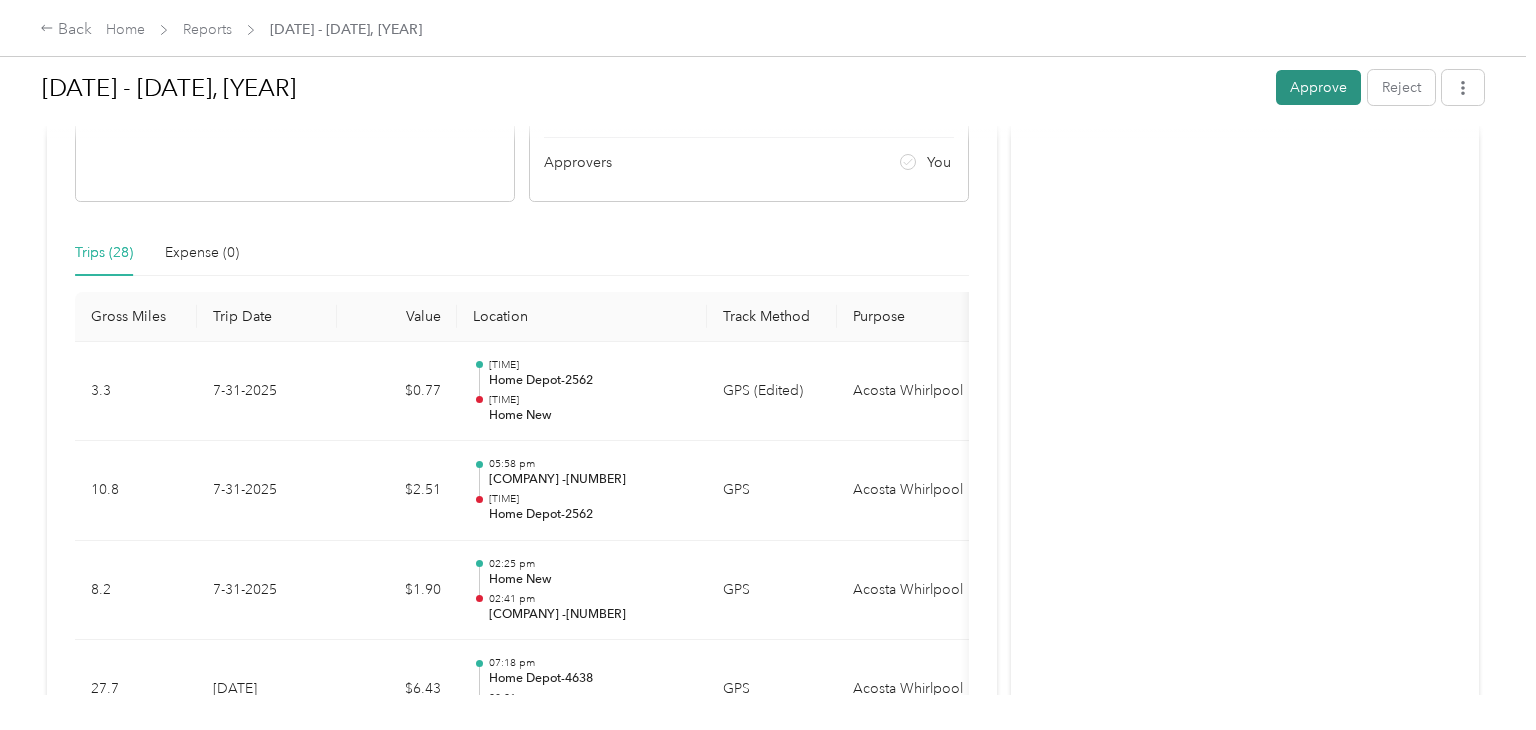click on "Approve" at bounding box center [1318, 87] 